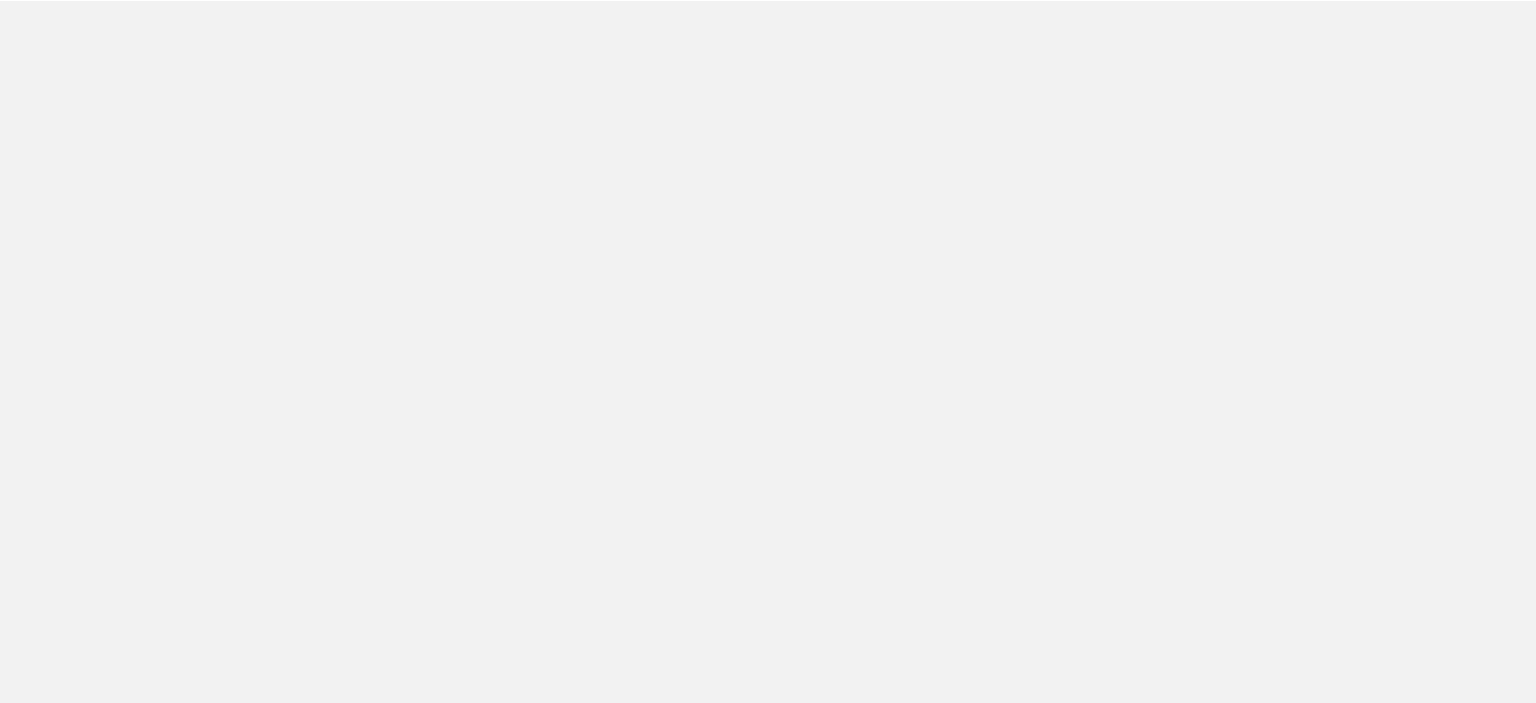 scroll, scrollTop: 0, scrollLeft: 0, axis: both 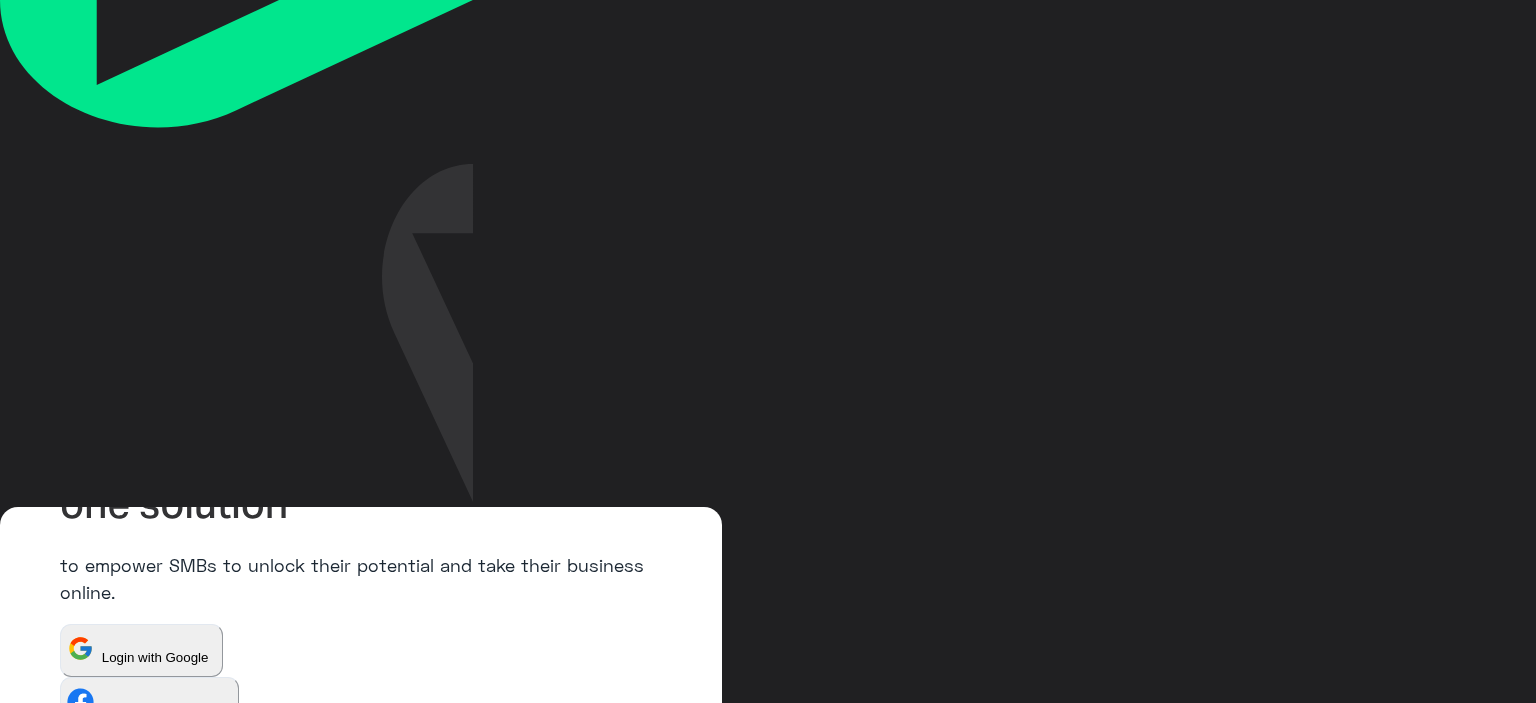 type on "**********" 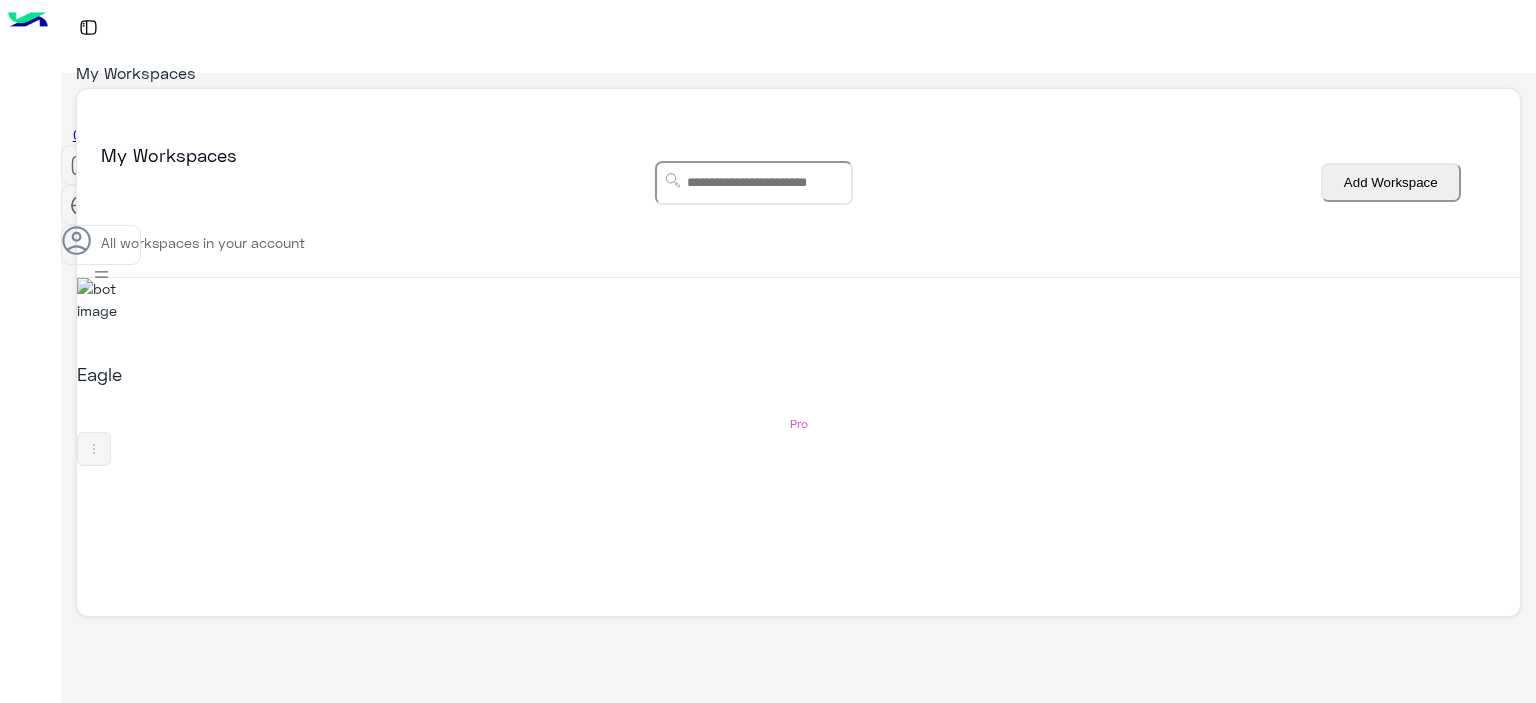 click at bounding box center [104, 299] 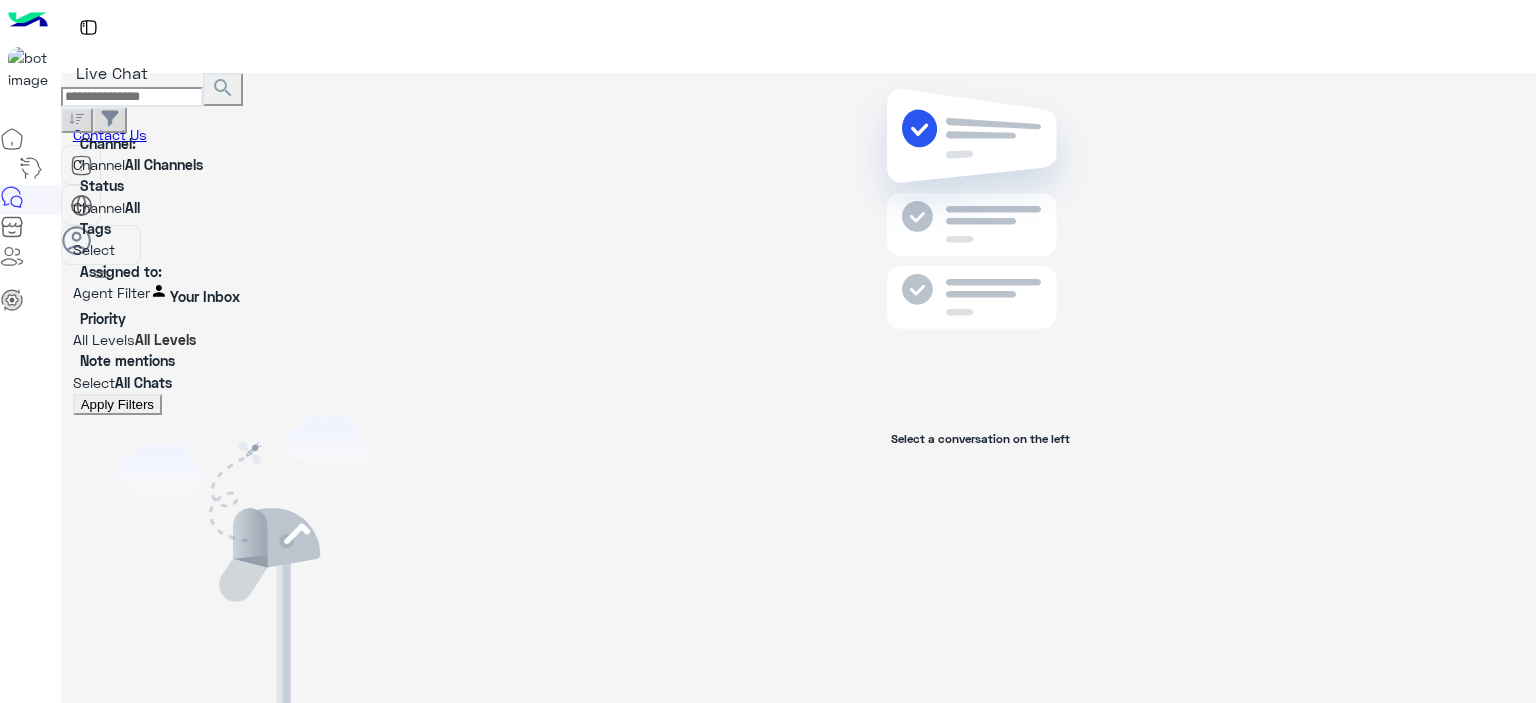 click on "Contact Us  Help Center عربي English" at bounding box center [798, 204] 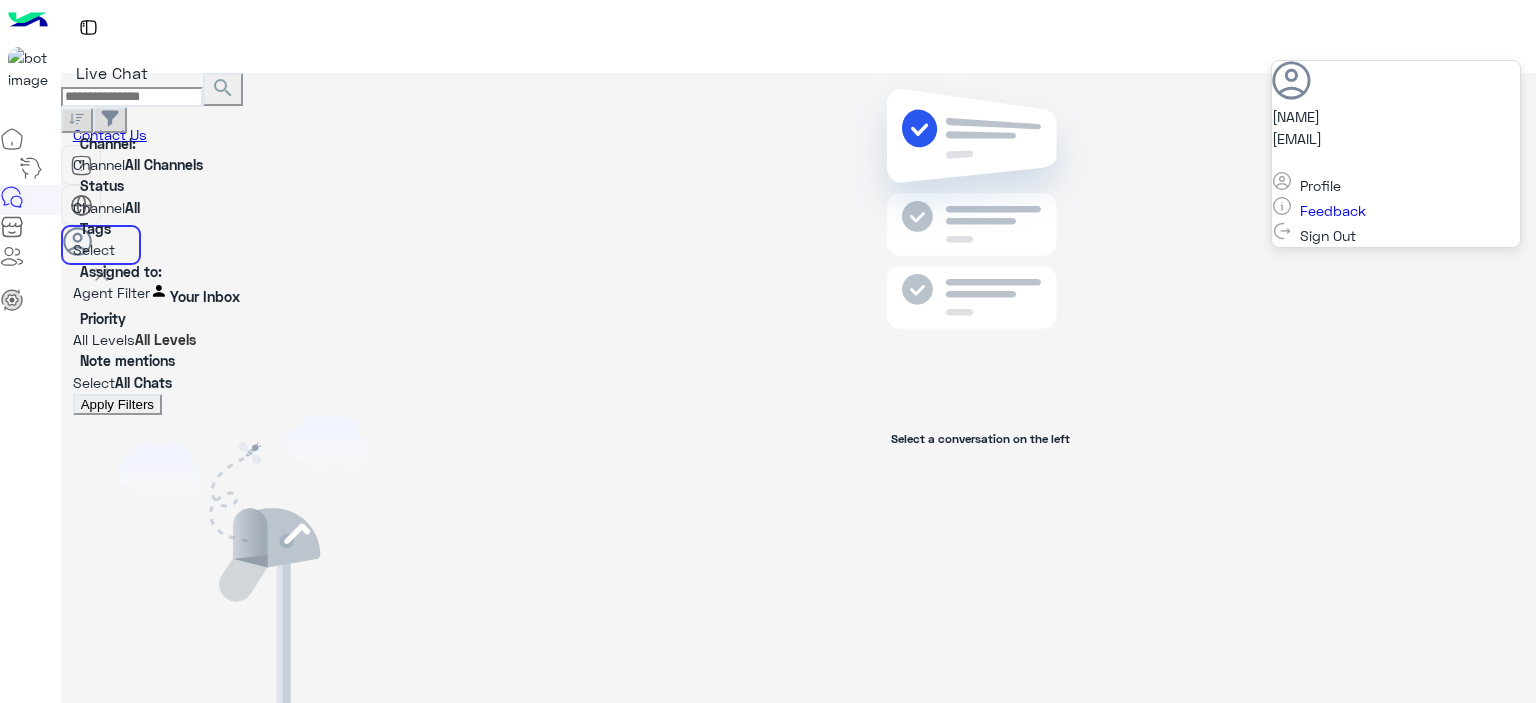 click at bounding box center [101, 274] 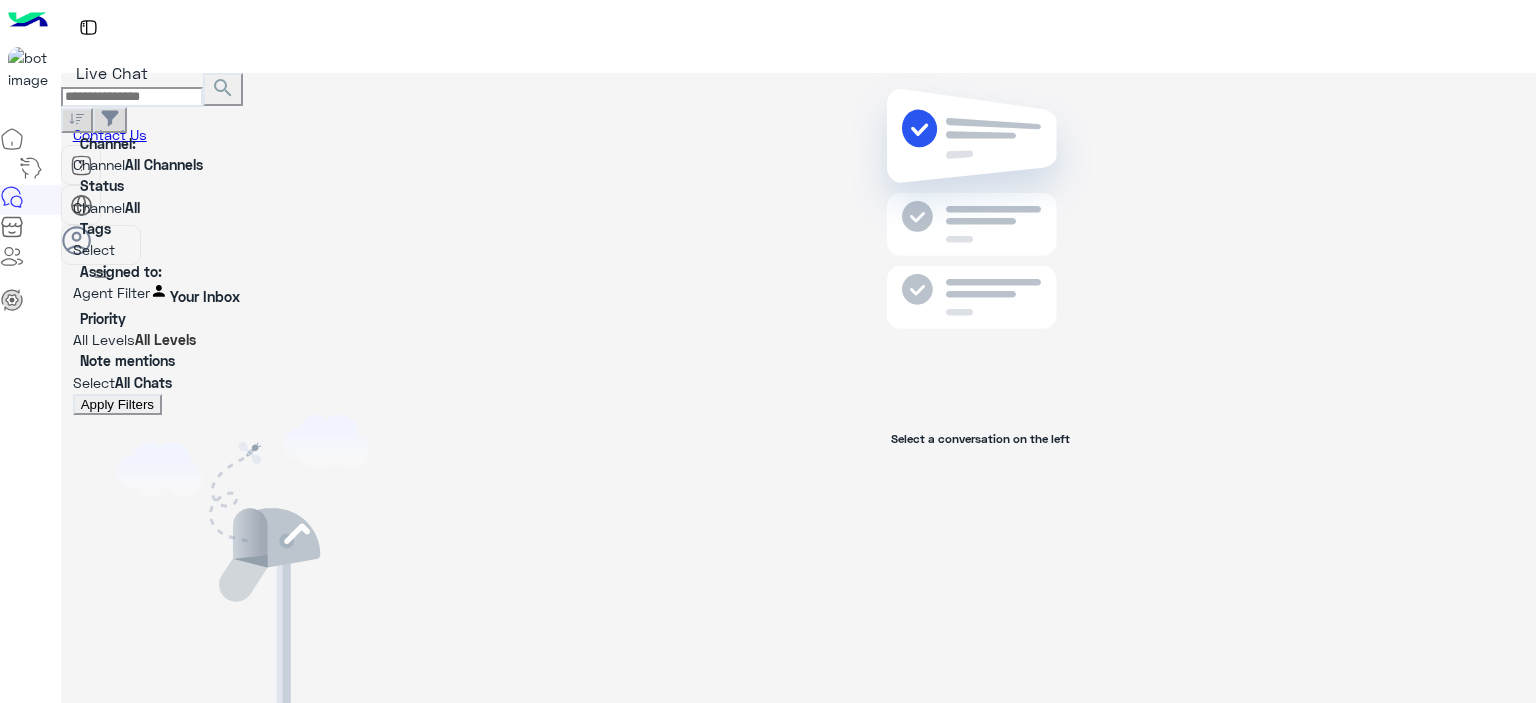click on "Select a conversation on the left" at bounding box center (980, 392) 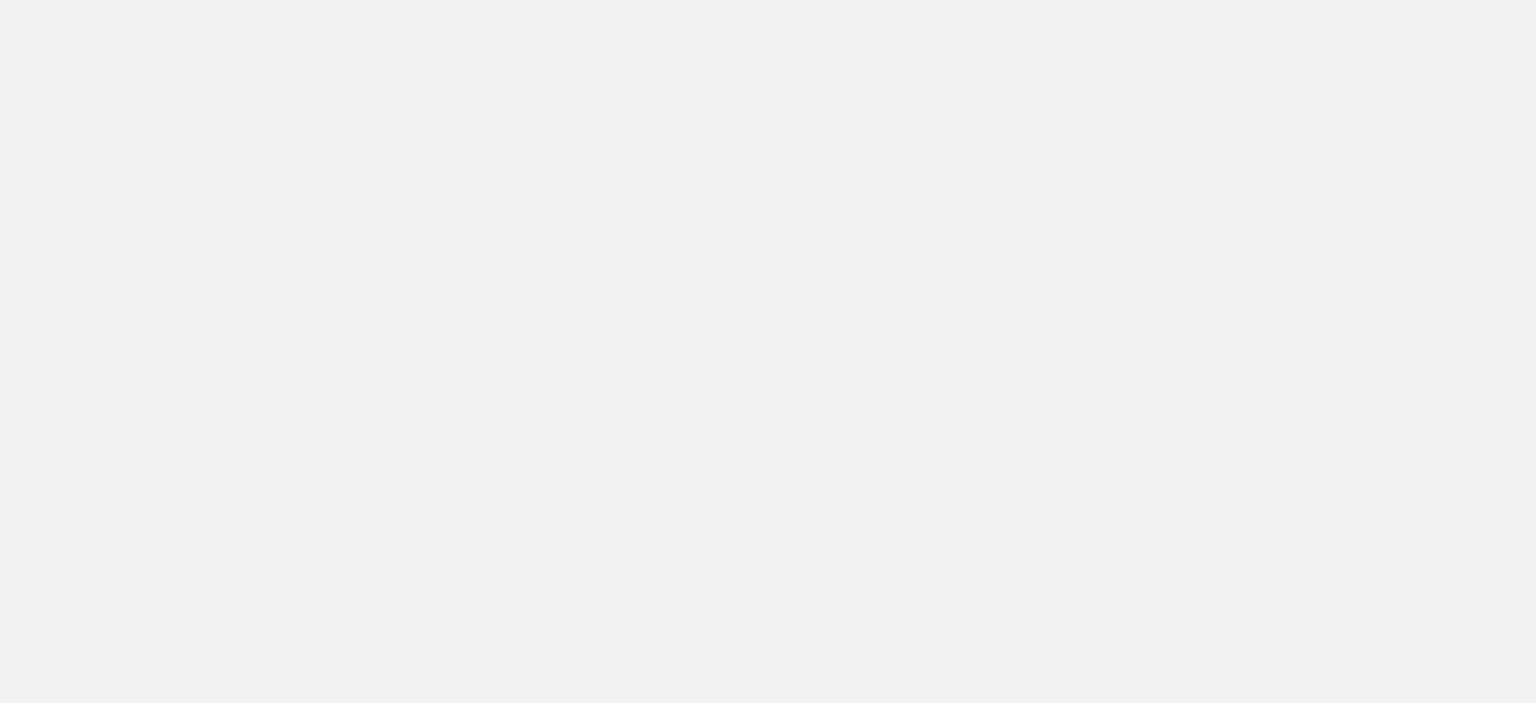 scroll, scrollTop: 0, scrollLeft: 0, axis: both 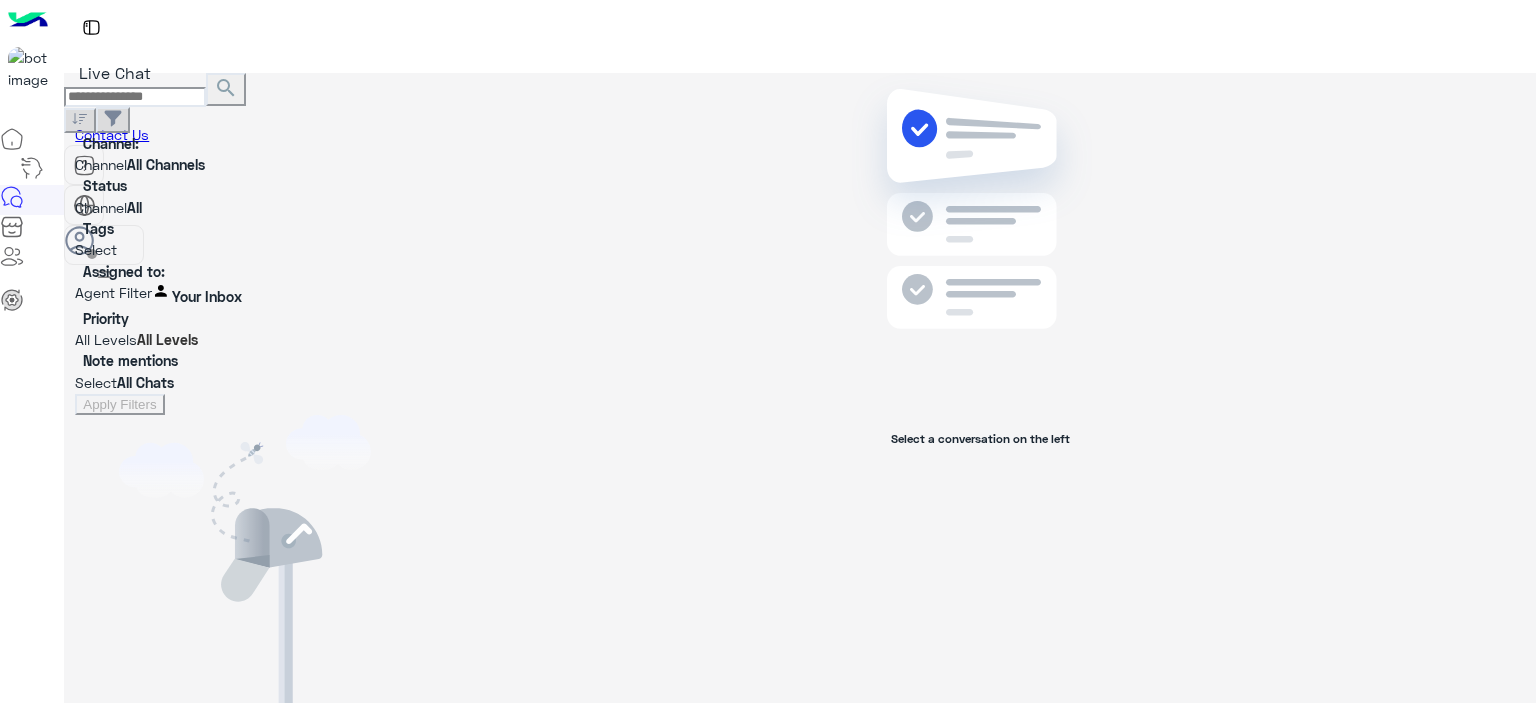 drag, startPoint x: 1500, startPoint y: 19, endPoint x: 1498, endPoint y: 39, distance: 20.09975 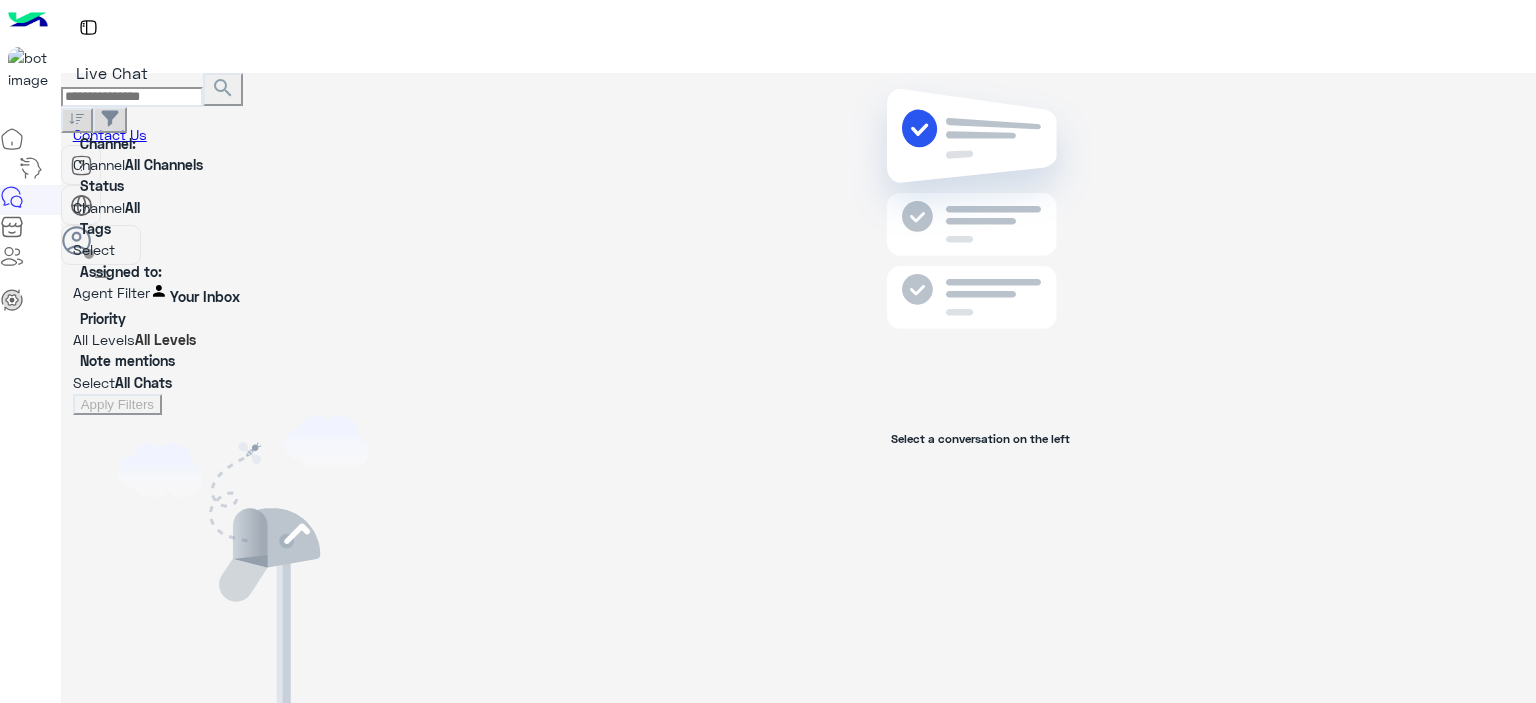 click at bounding box center (77, 241) 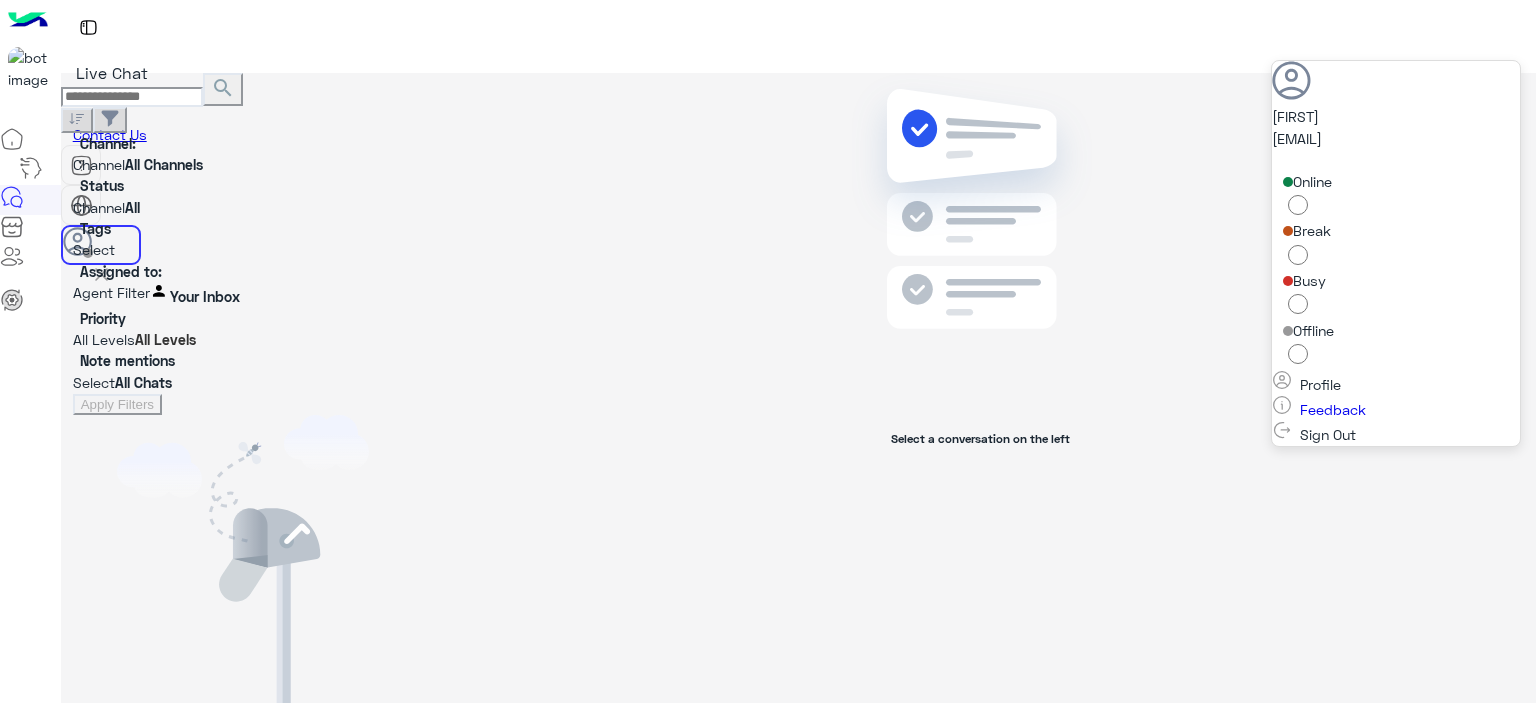 click on "Online" at bounding box center (1312, 181) 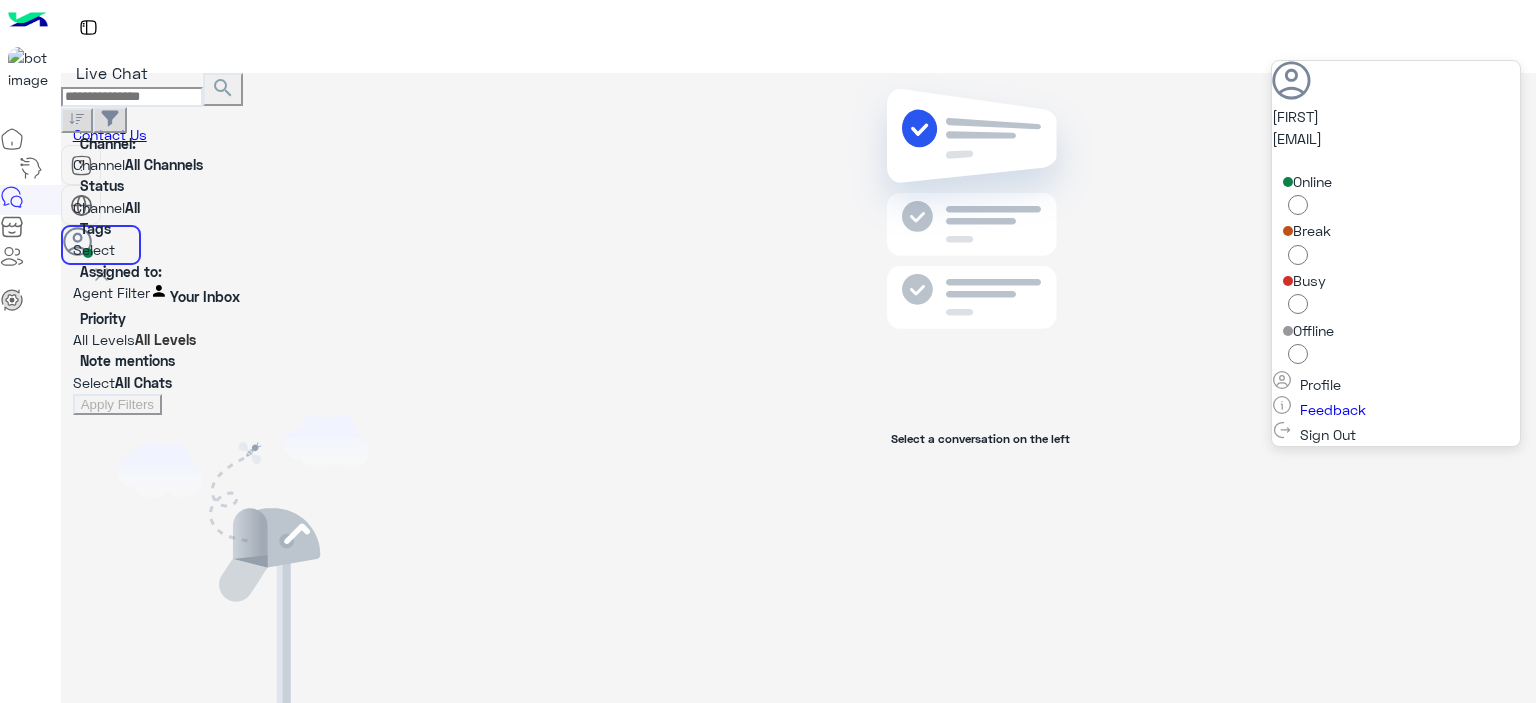 click on "Select a conversation on the left" at bounding box center (980, 392) 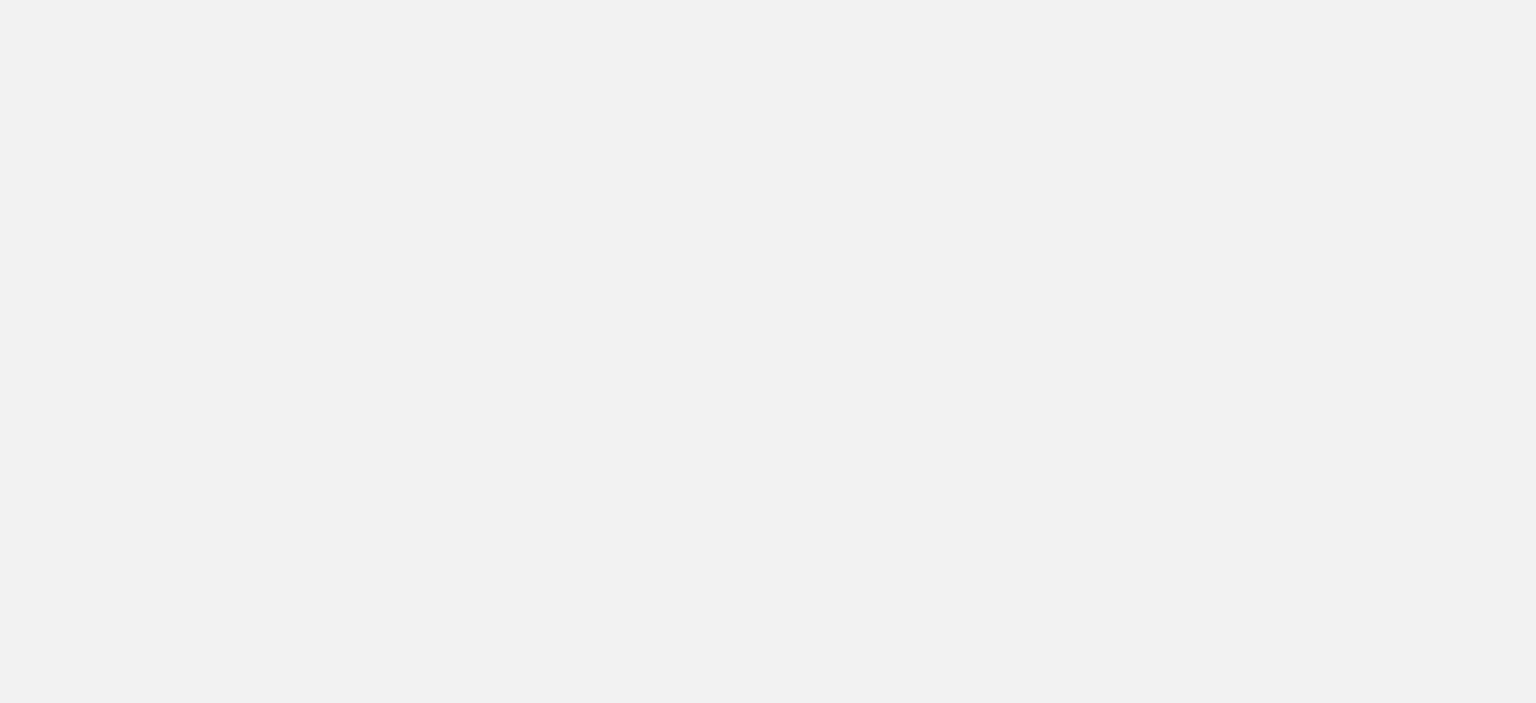 scroll, scrollTop: 0, scrollLeft: 0, axis: both 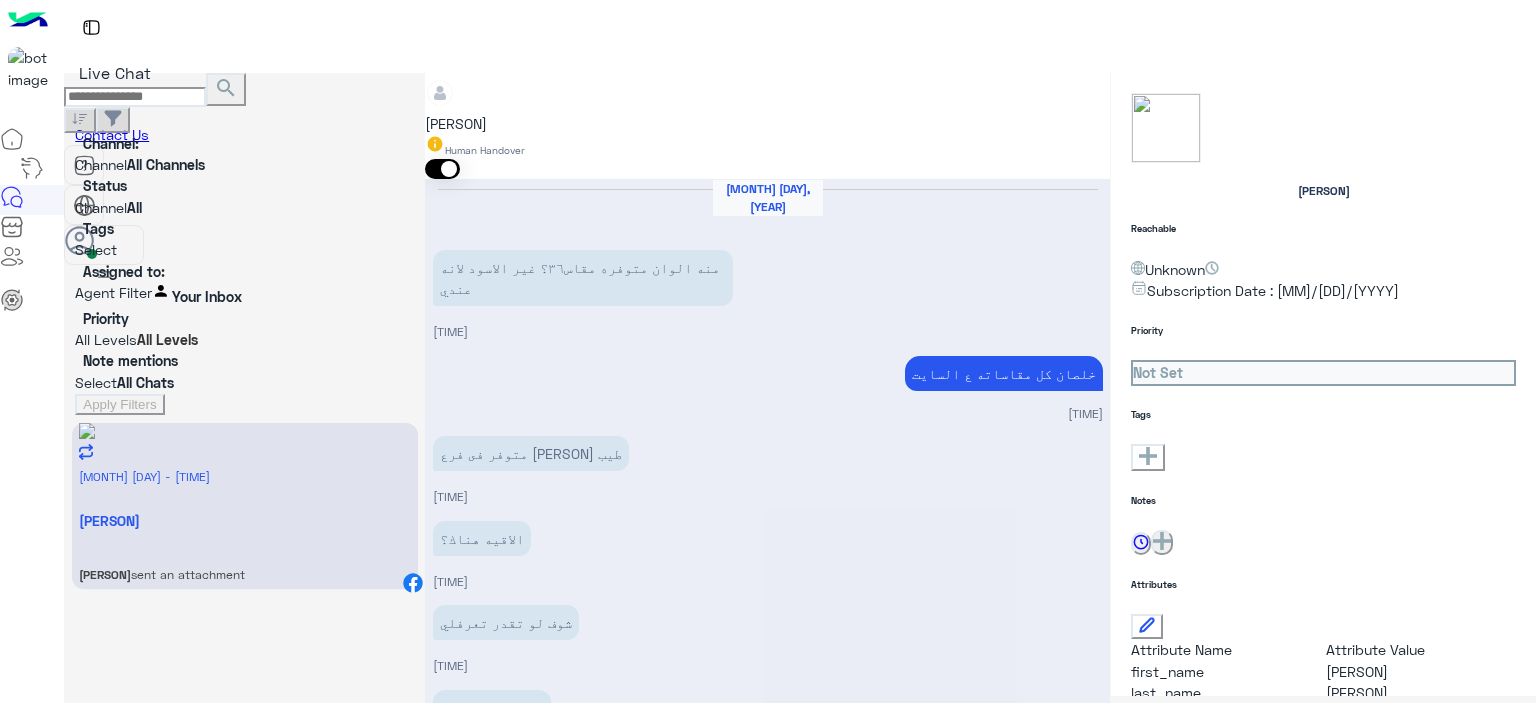 click at bounding box center (767, 5449) 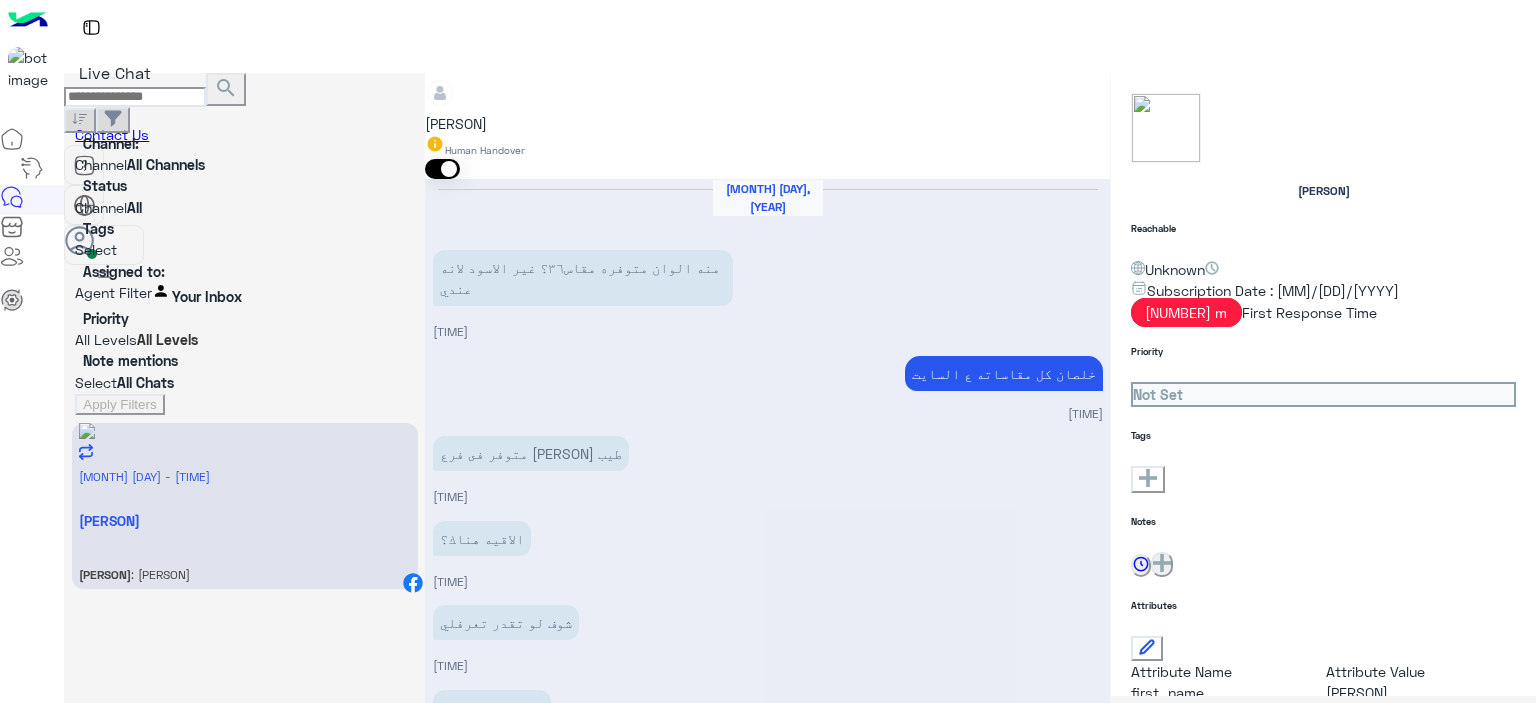 scroll, scrollTop: 4025, scrollLeft: 0, axis: vertical 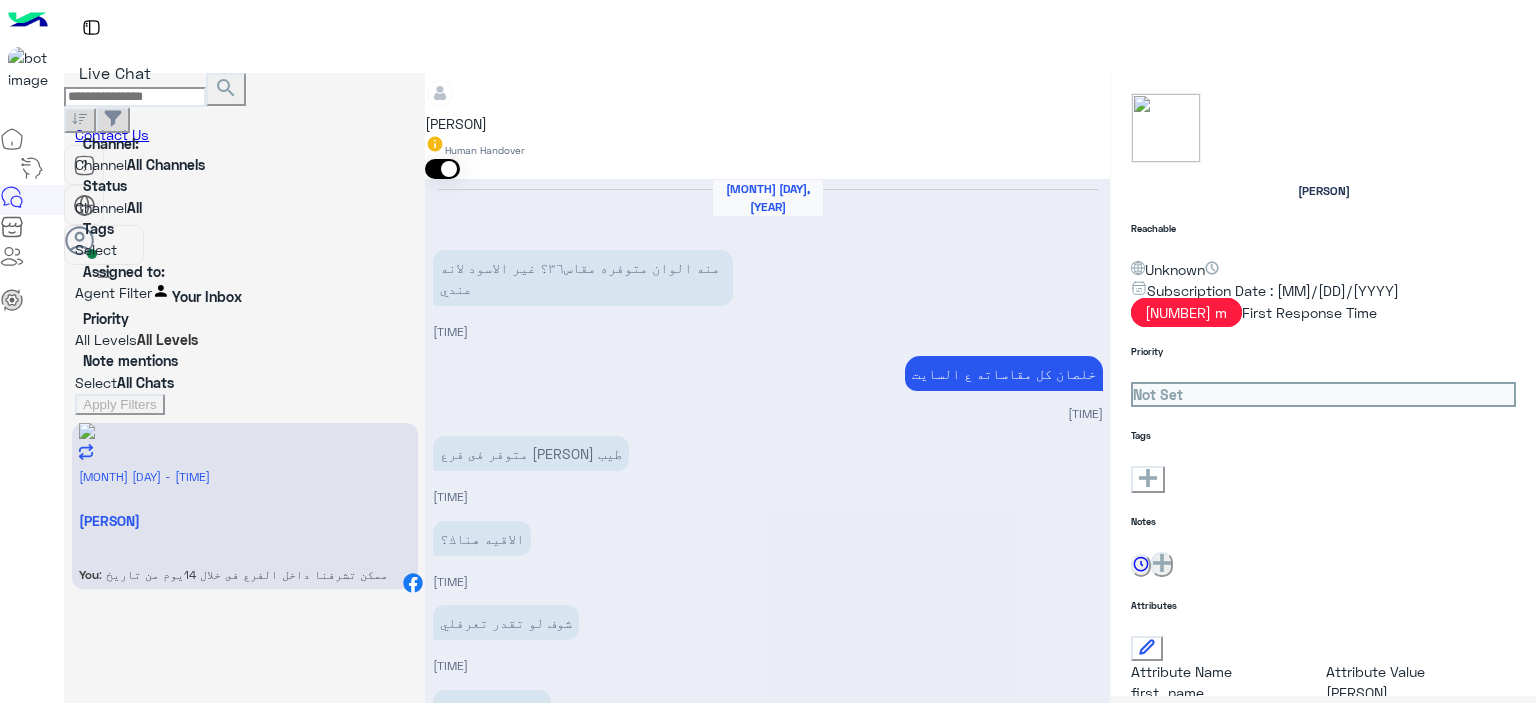 click on "×" at bounding box center (40, 1044) 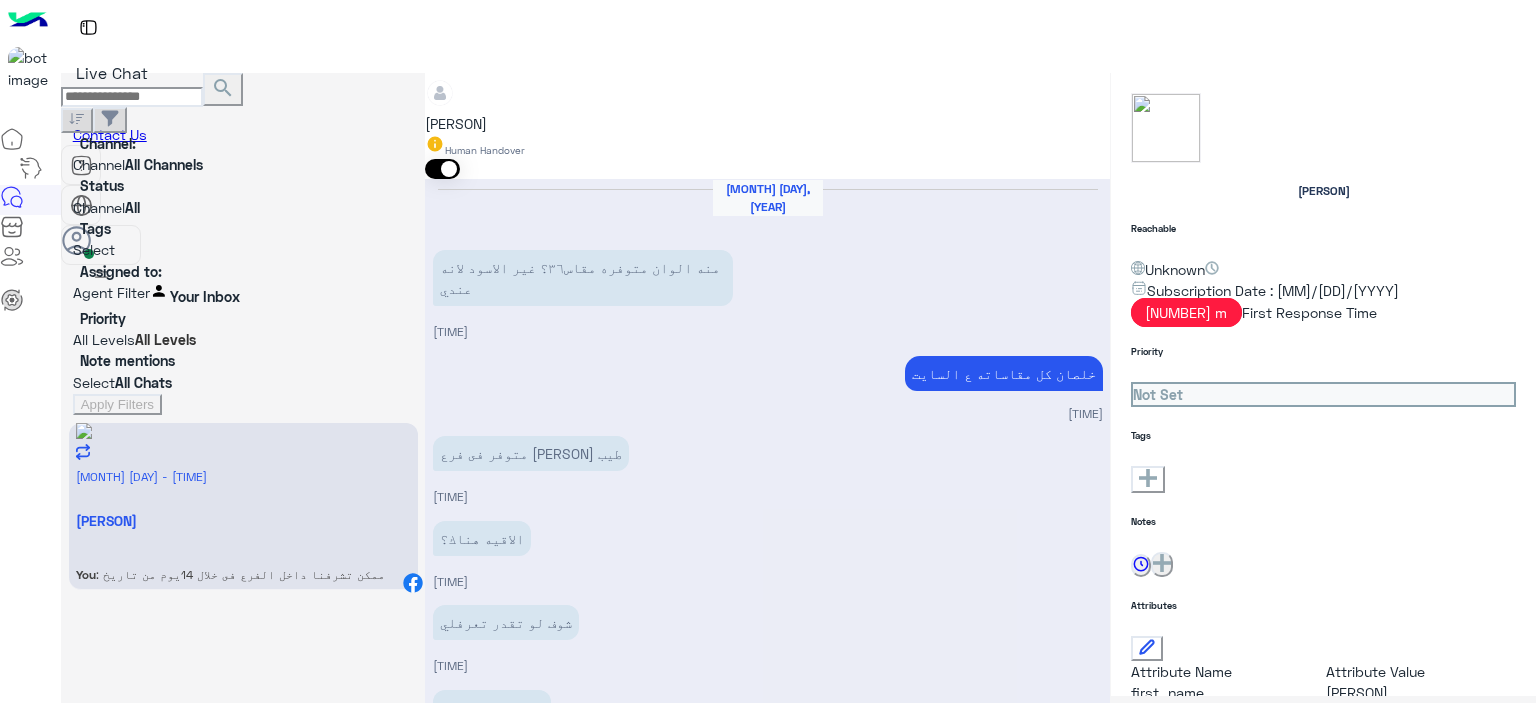 click on "Drop" at bounding box center [470, 6033] 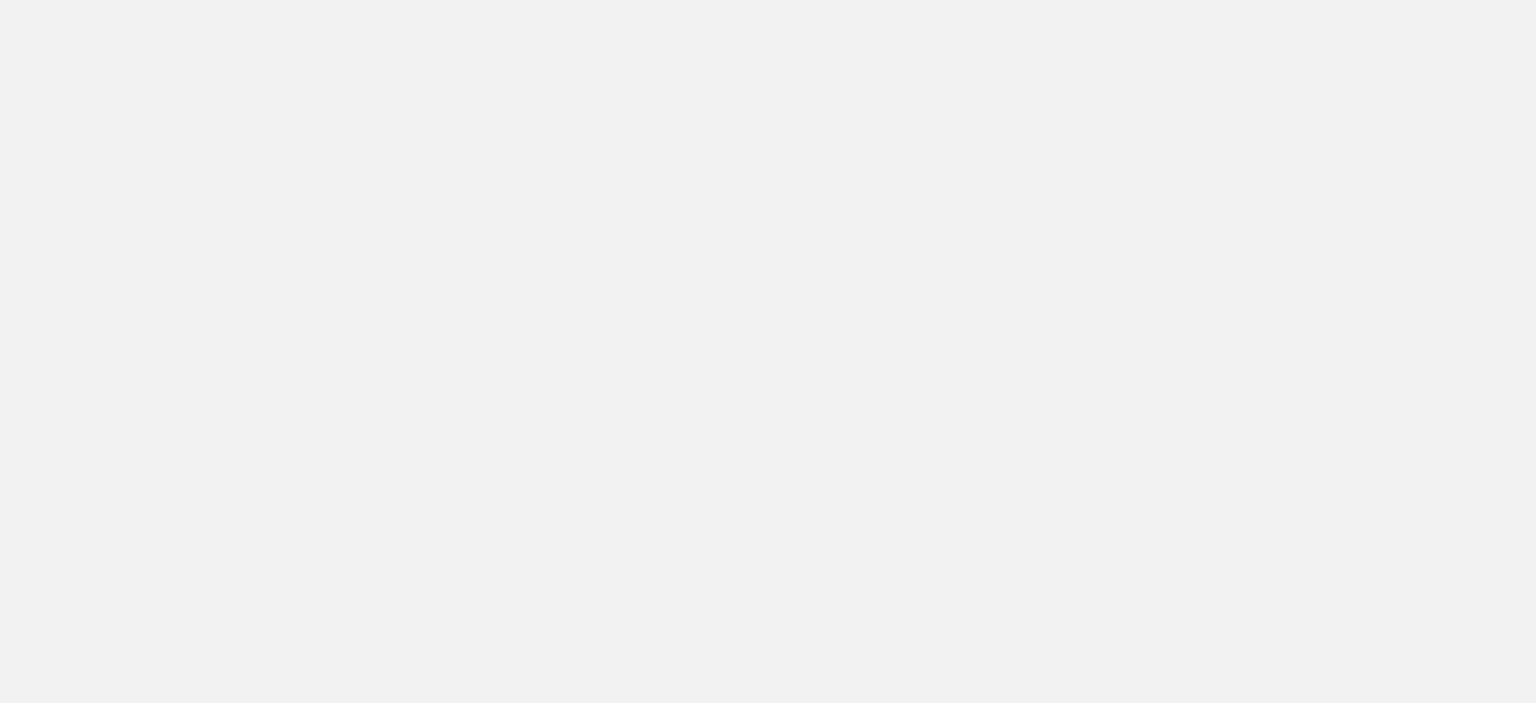 scroll, scrollTop: 0, scrollLeft: 0, axis: both 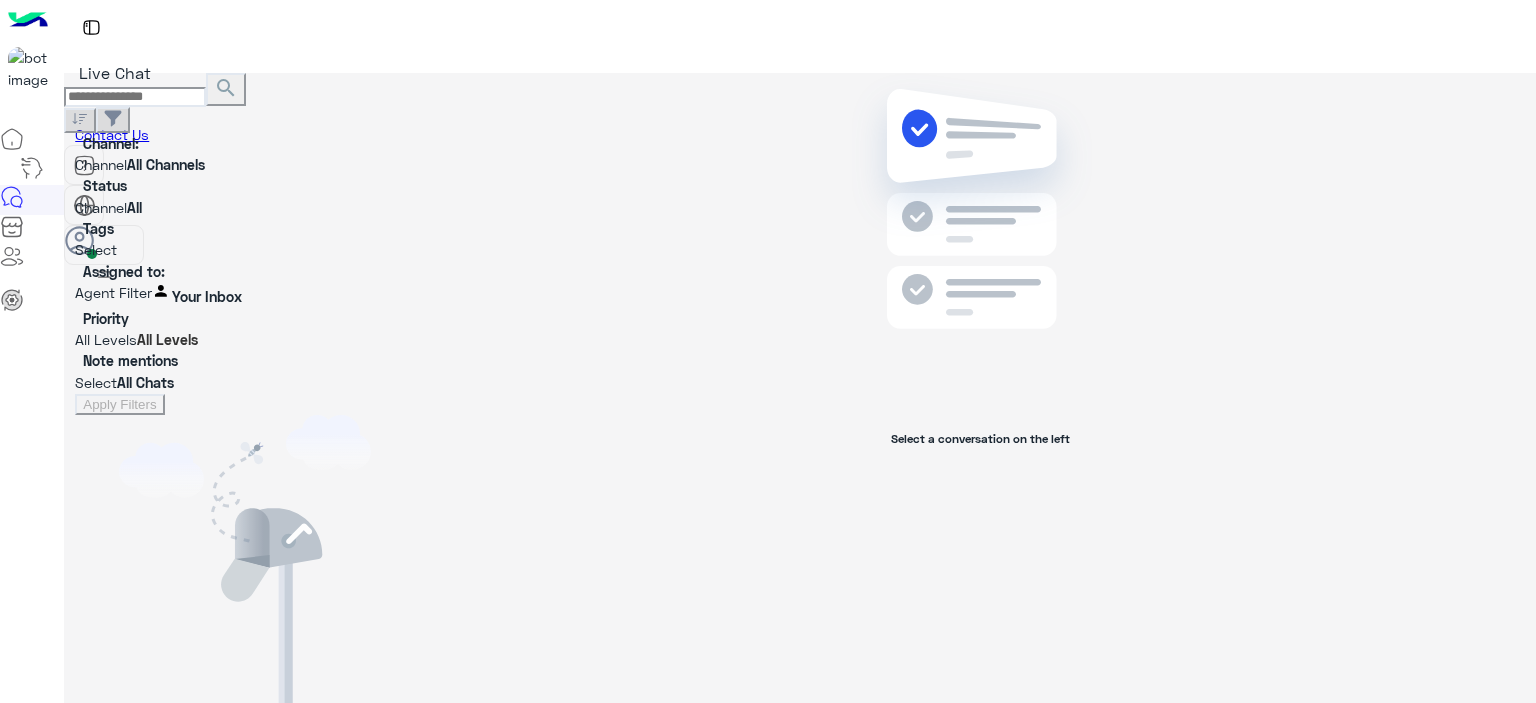 click on "×" at bounding box center [40, 1044] 